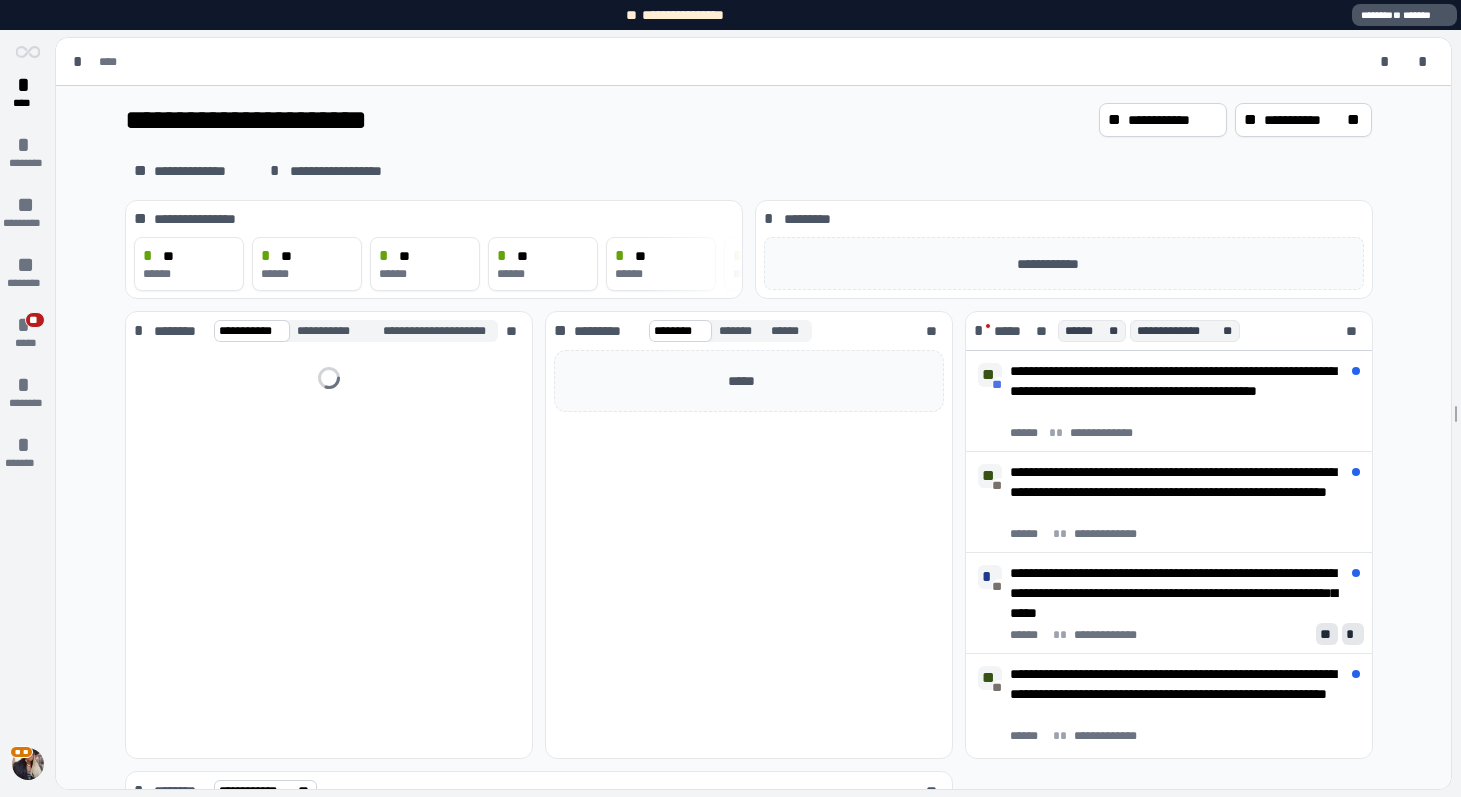 scroll, scrollTop: 0, scrollLeft: 0, axis: both 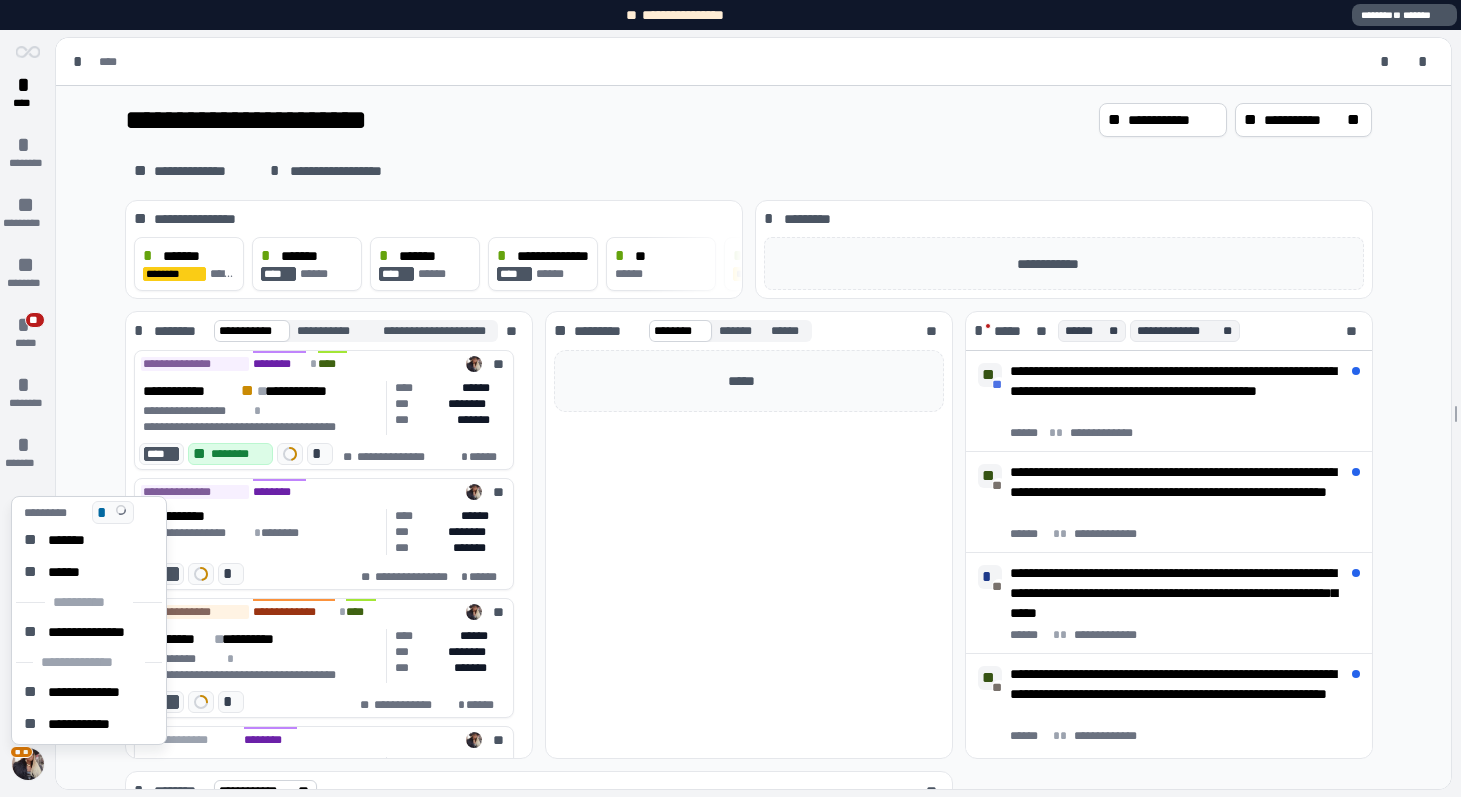 click at bounding box center (28, 764) 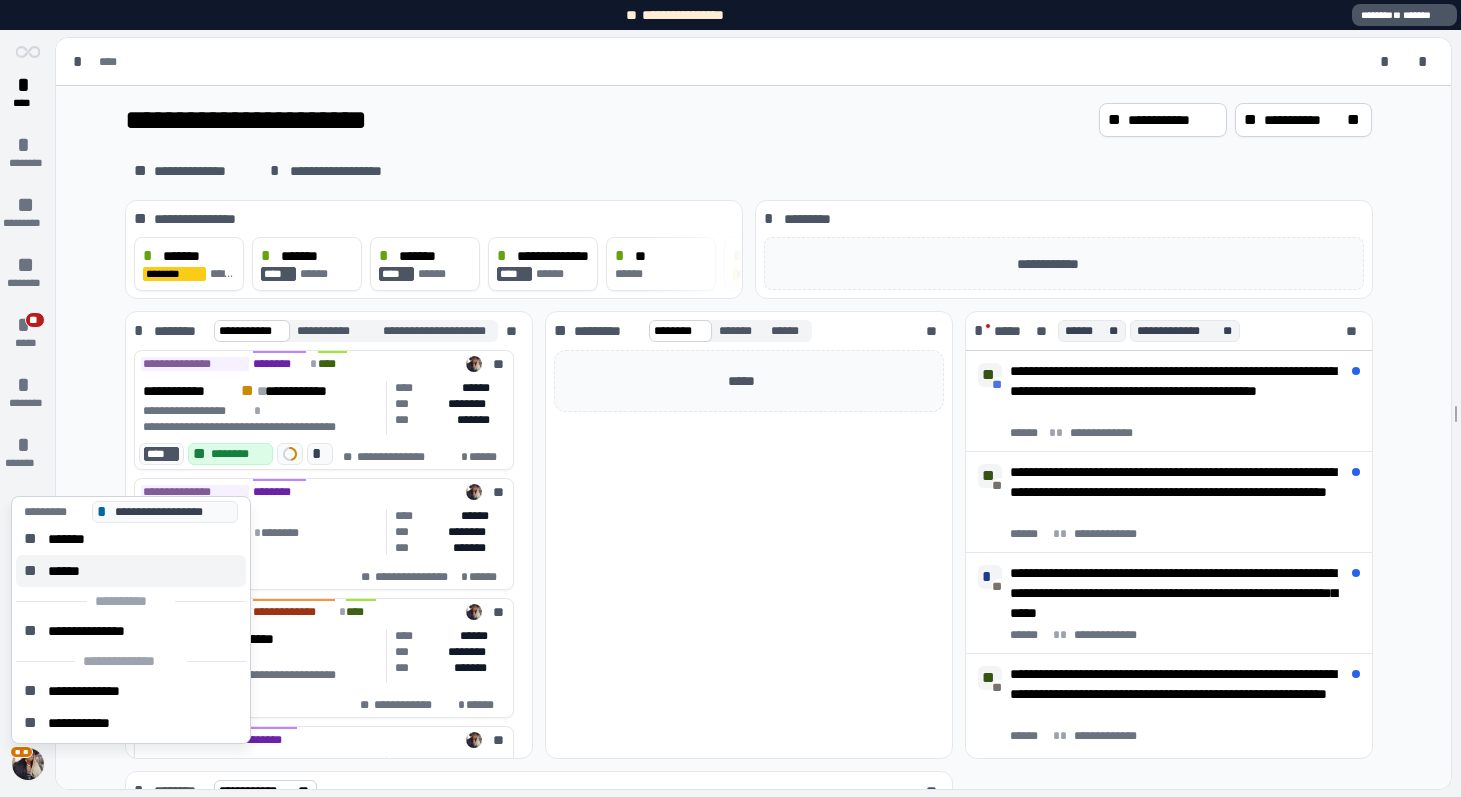 click on "** ******" at bounding box center [131, 571] 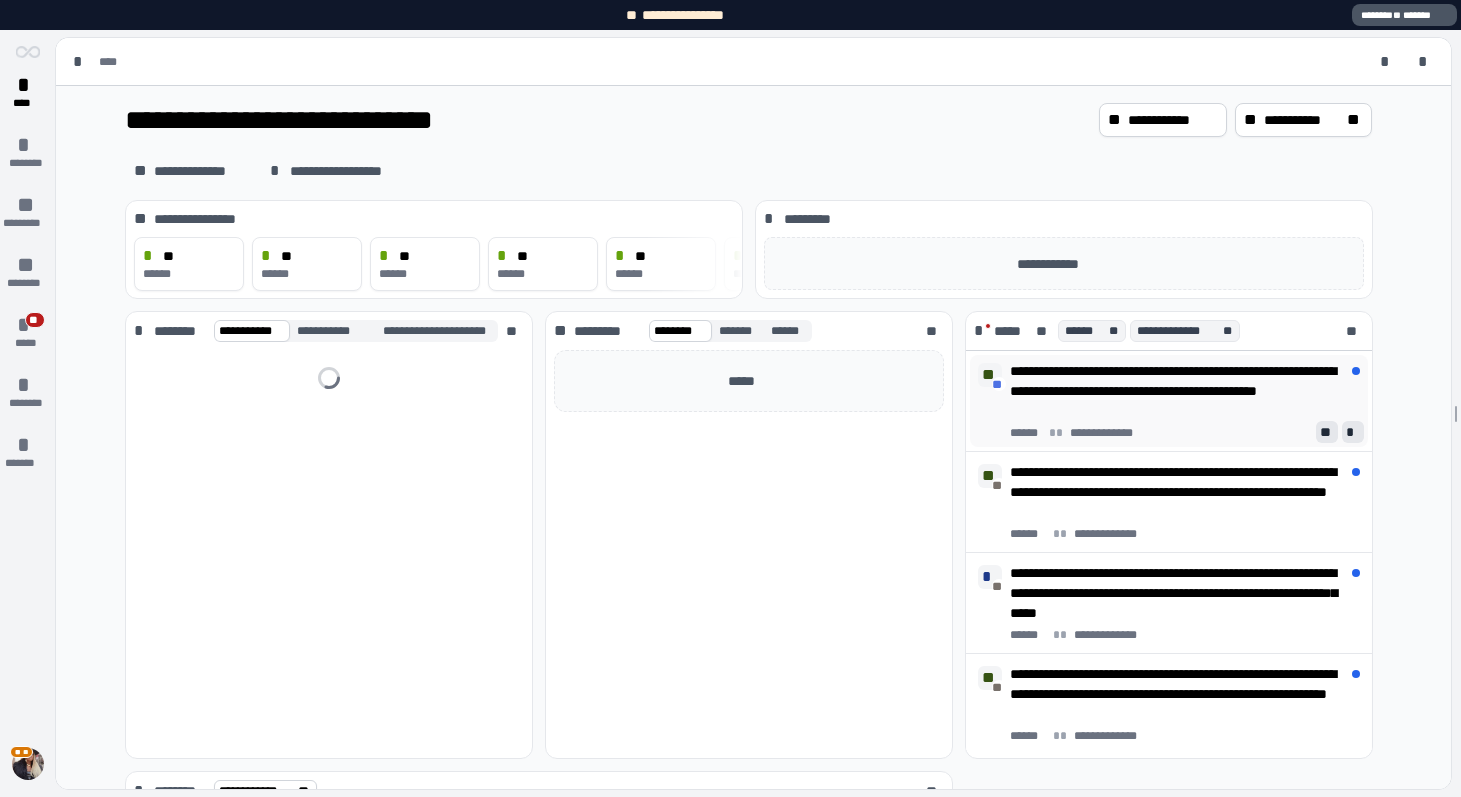 scroll, scrollTop: 0, scrollLeft: 0, axis: both 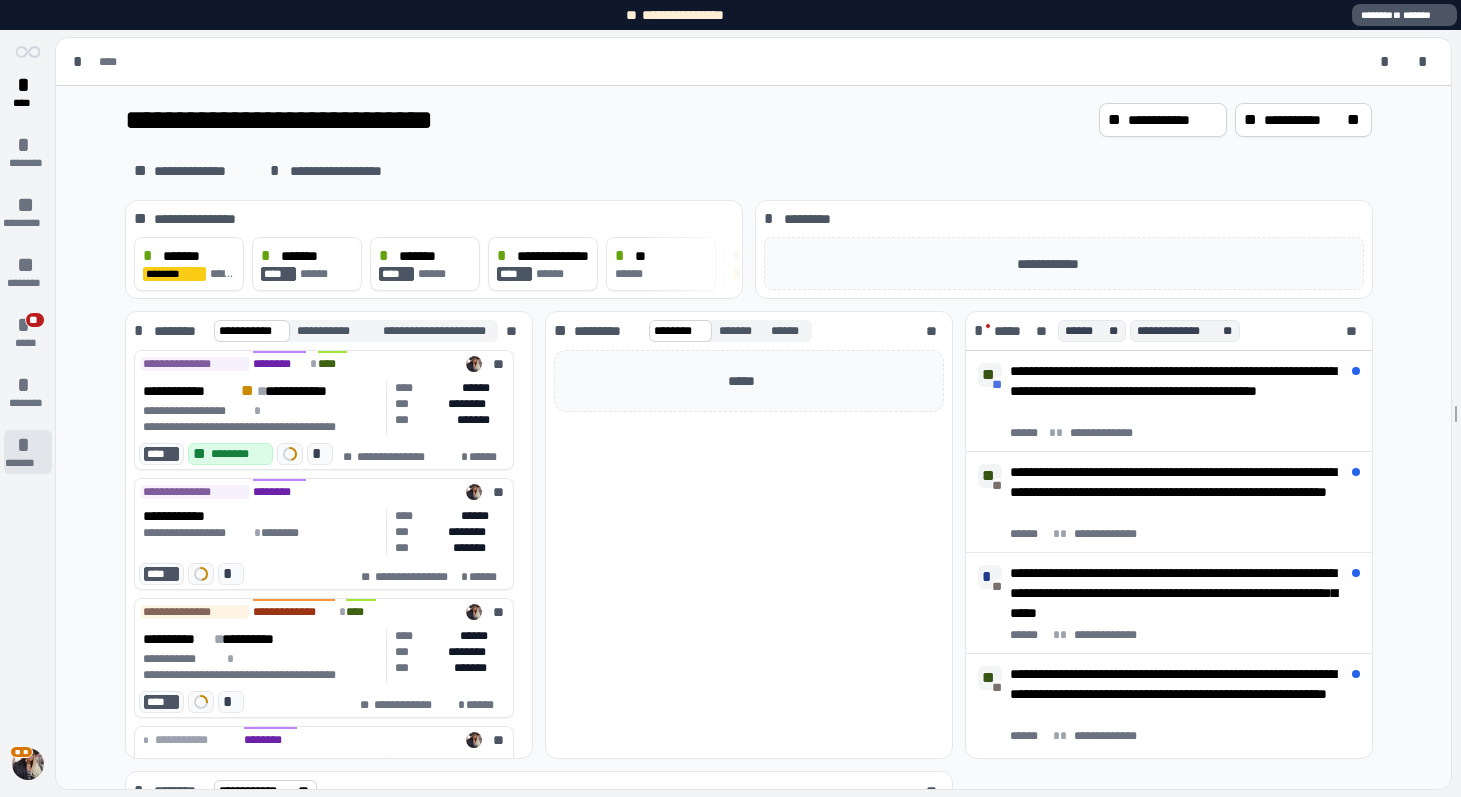 click on "*" at bounding box center (28, 445) 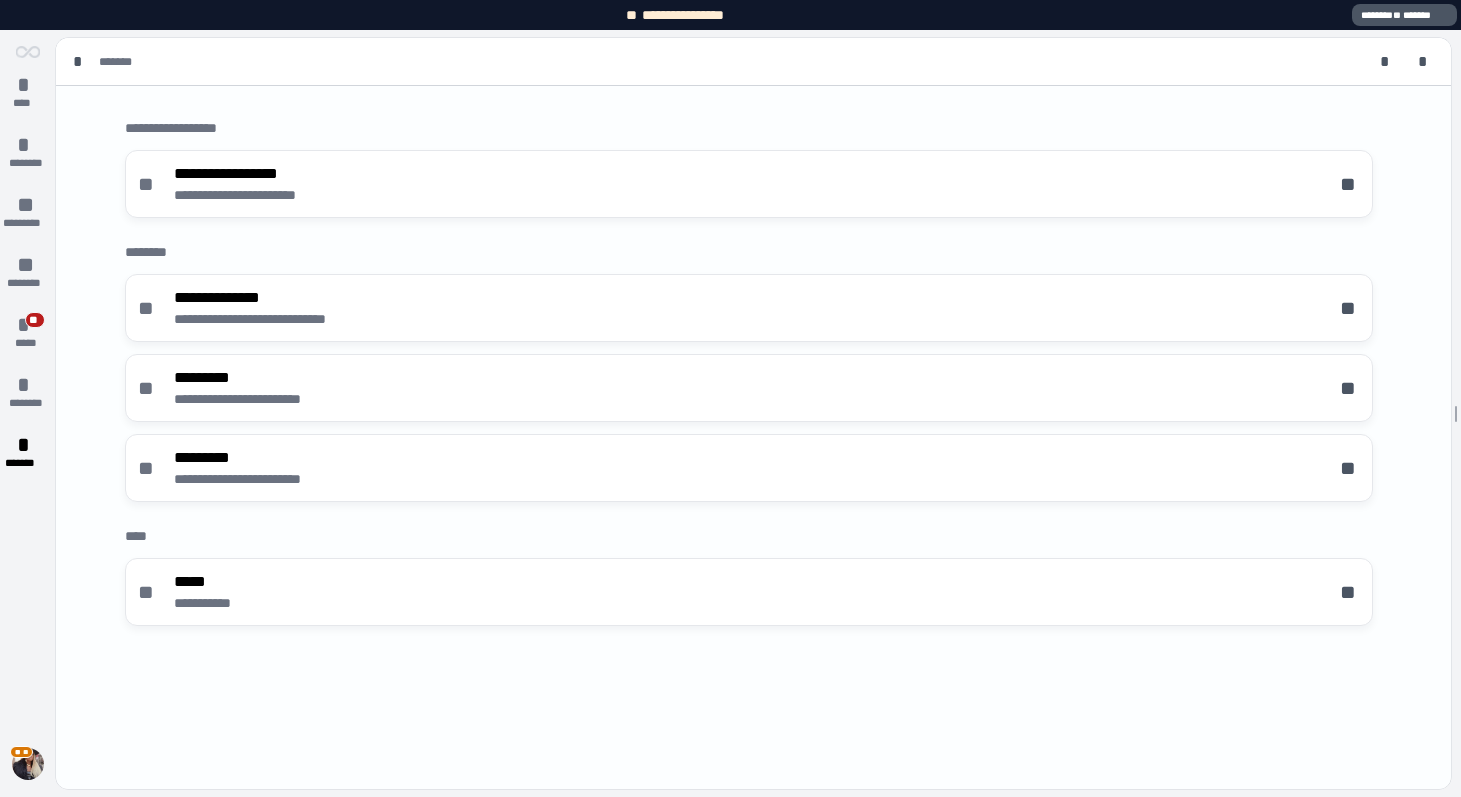 click on "**********" at bounding box center (730, 15) 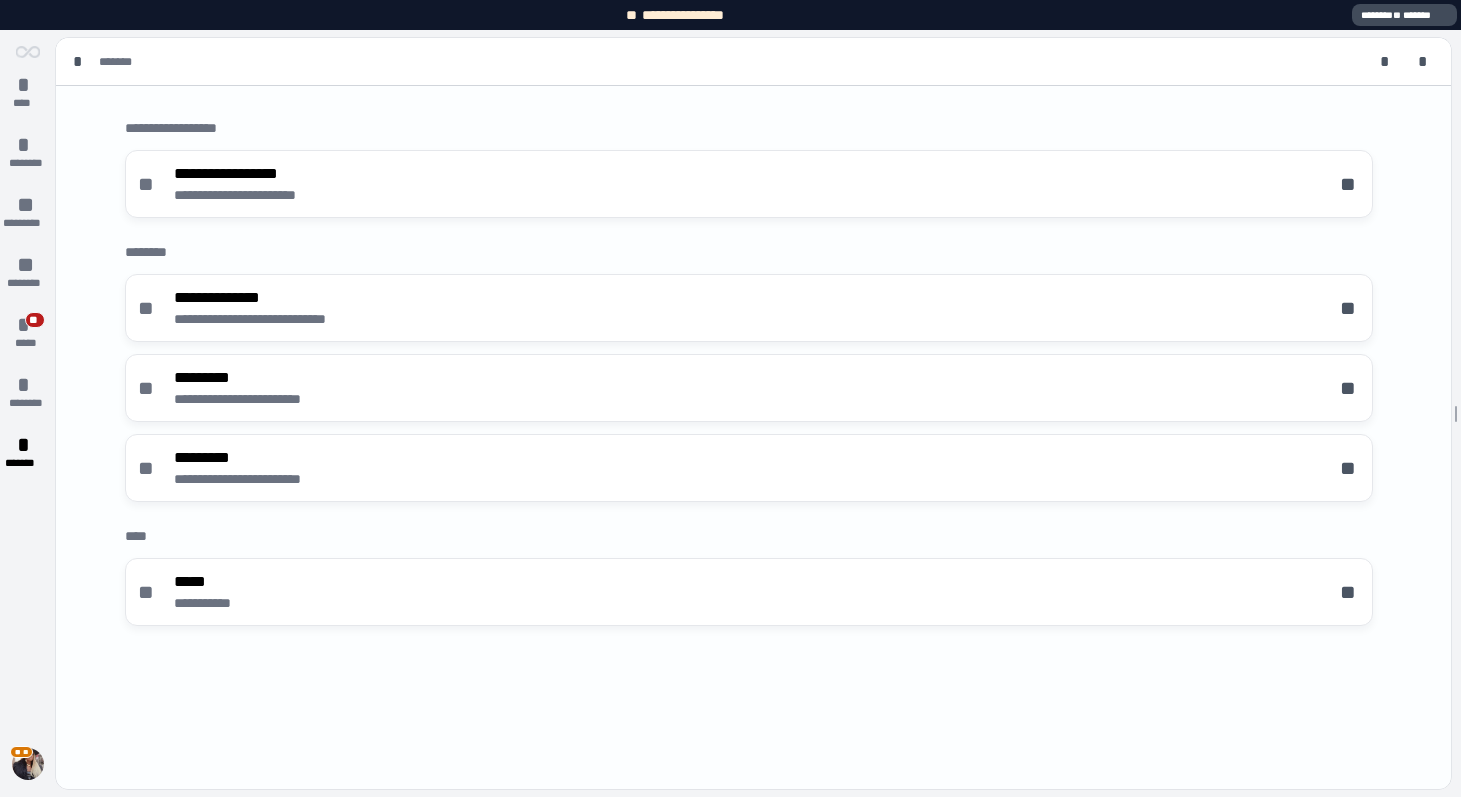 click on "******* ** *******" at bounding box center [1404, 15] 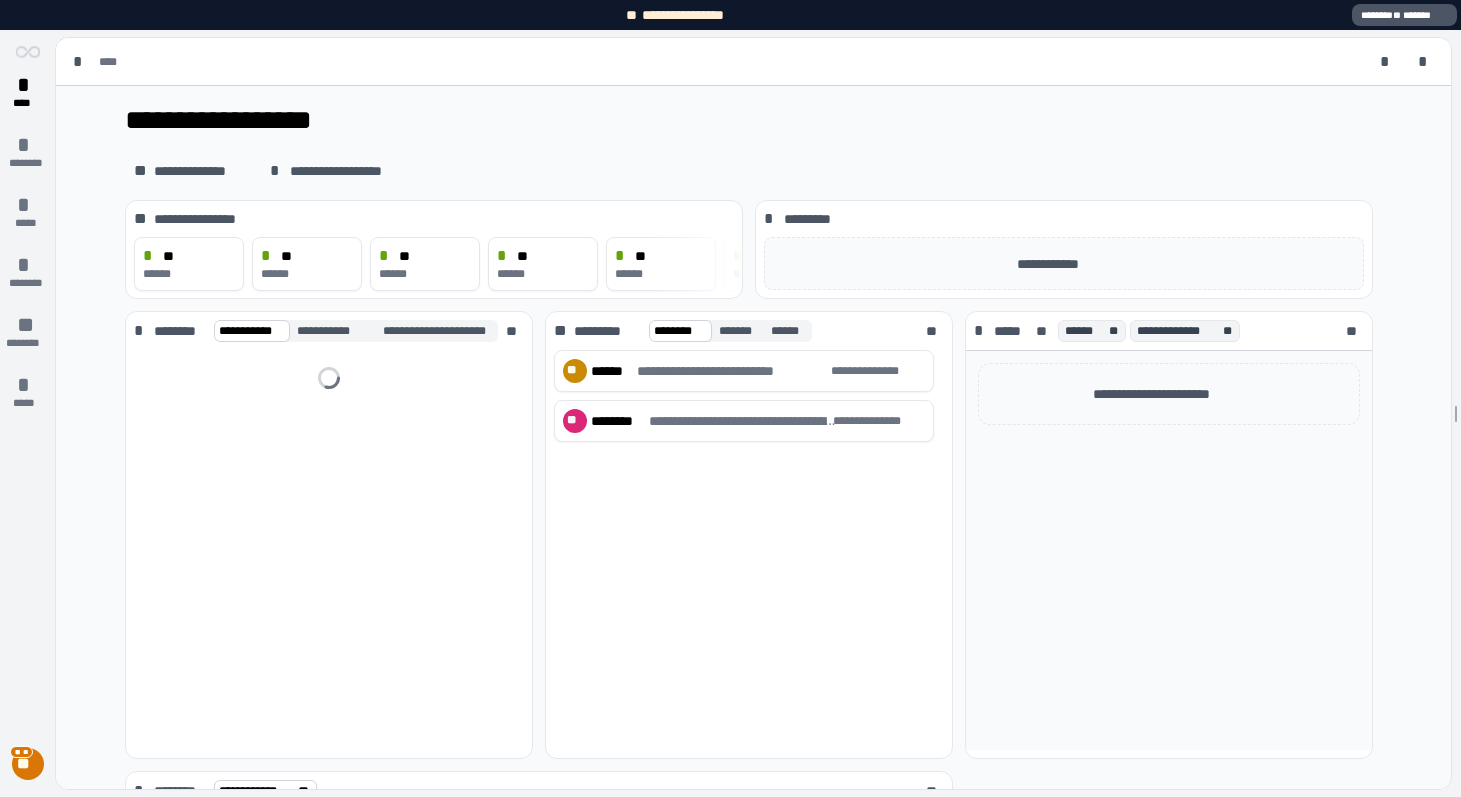 scroll, scrollTop: 0, scrollLeft: 0, axis: both 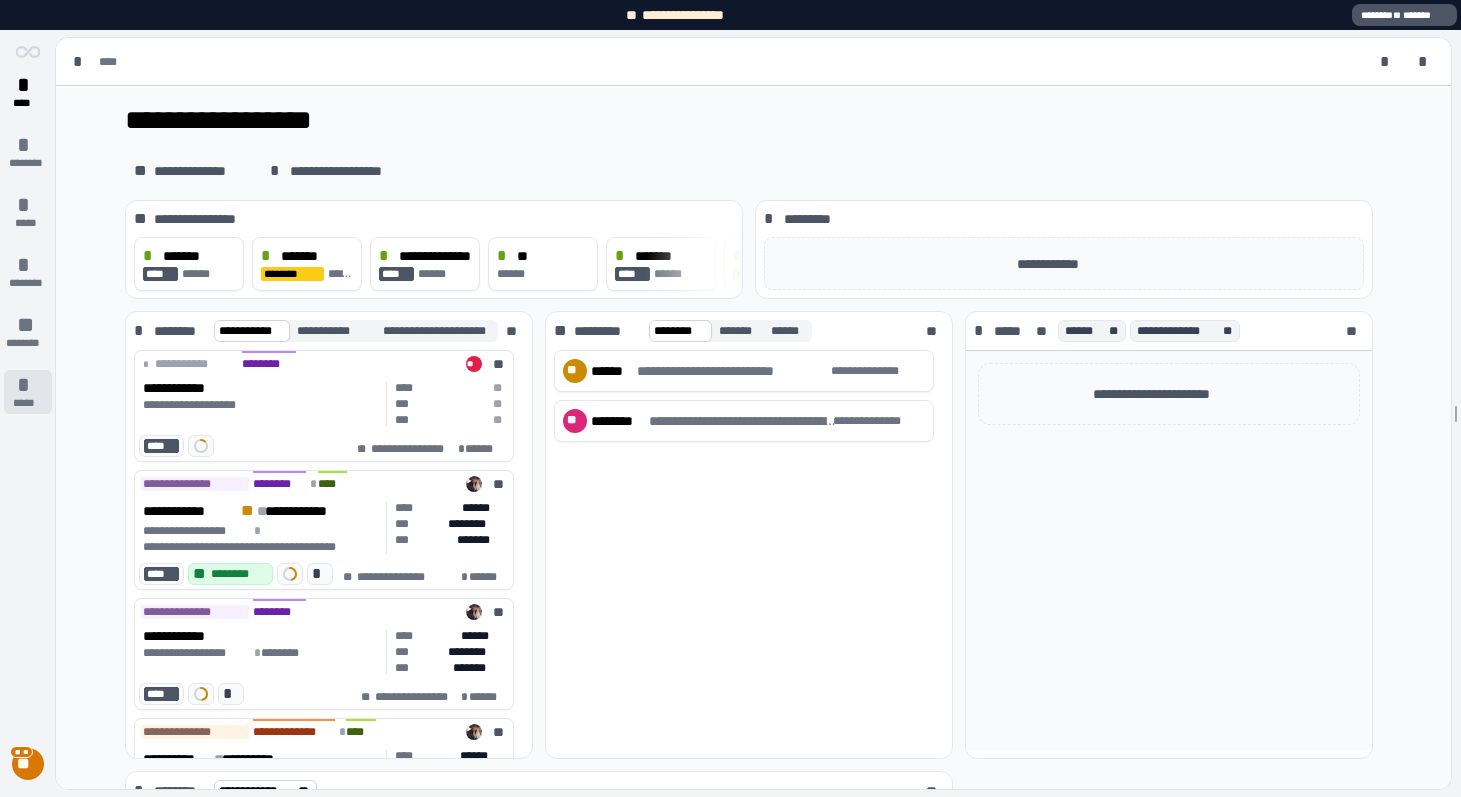click on "*" at bounding box center [28, 385] 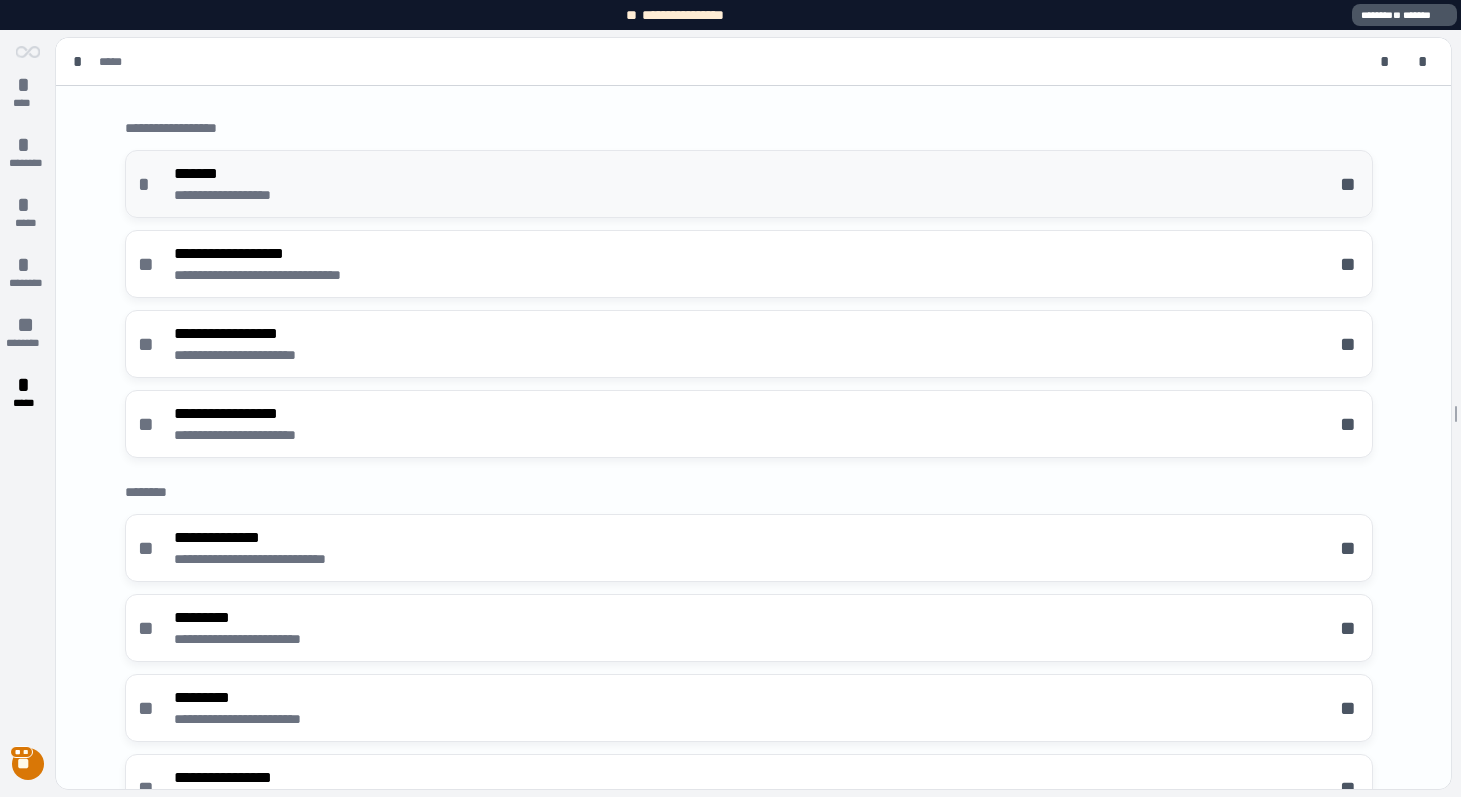 click on "**********" at bounding box center [749, 184] 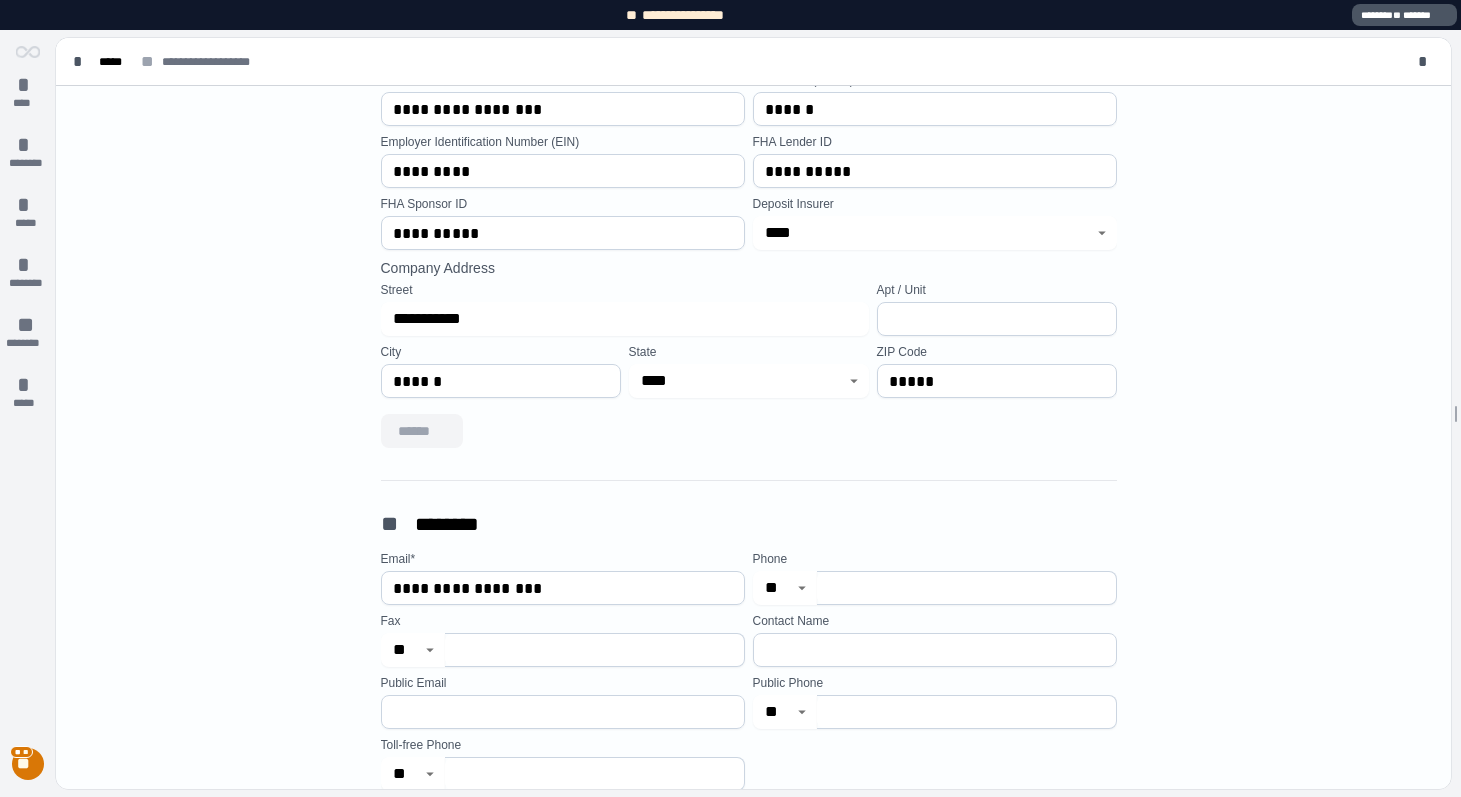 scroll, scrollTop: 0, scrollLeft: 0, axis: both 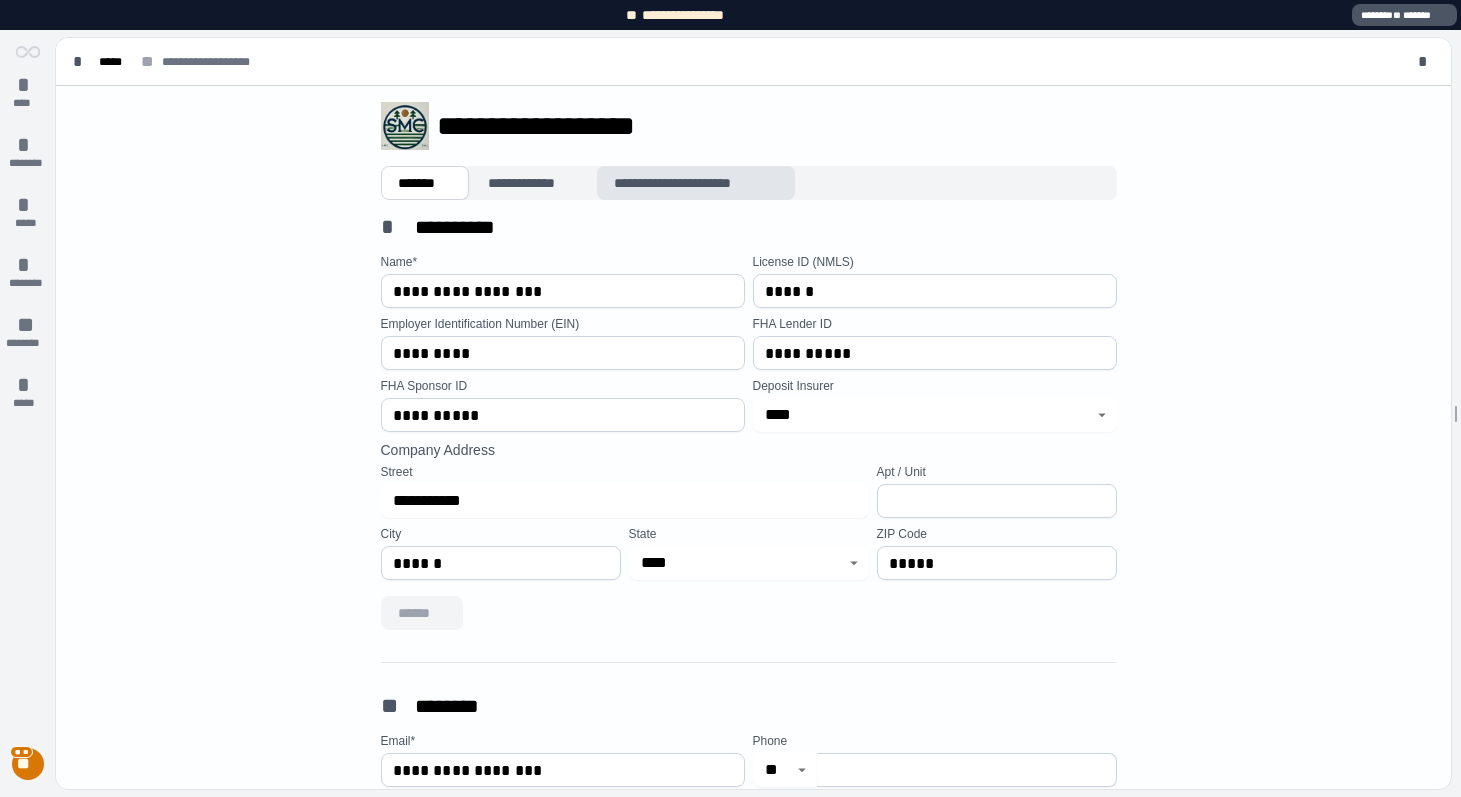 click on "**********" at bounding box center [695, 183] 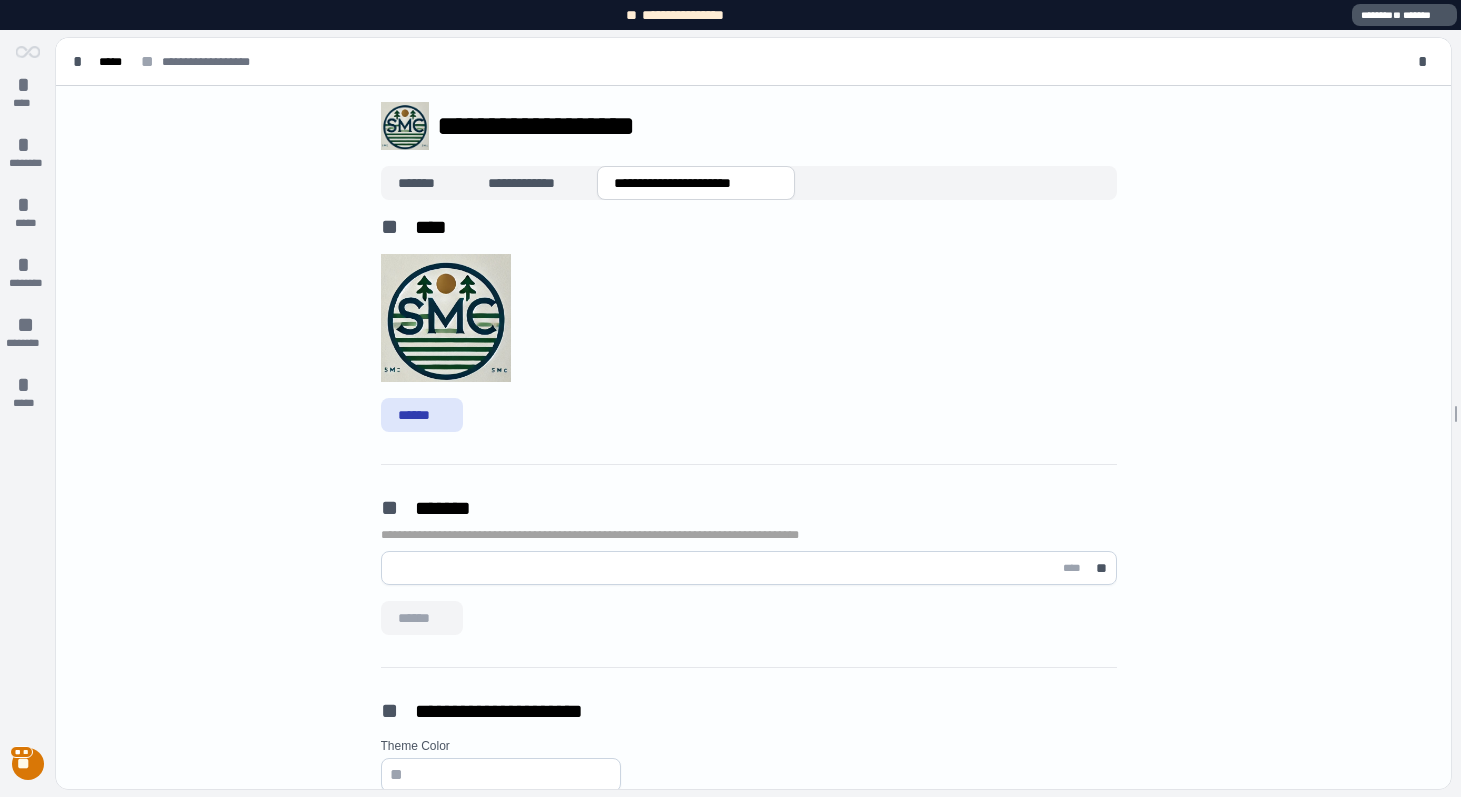 click at bounding box center [726, 568] 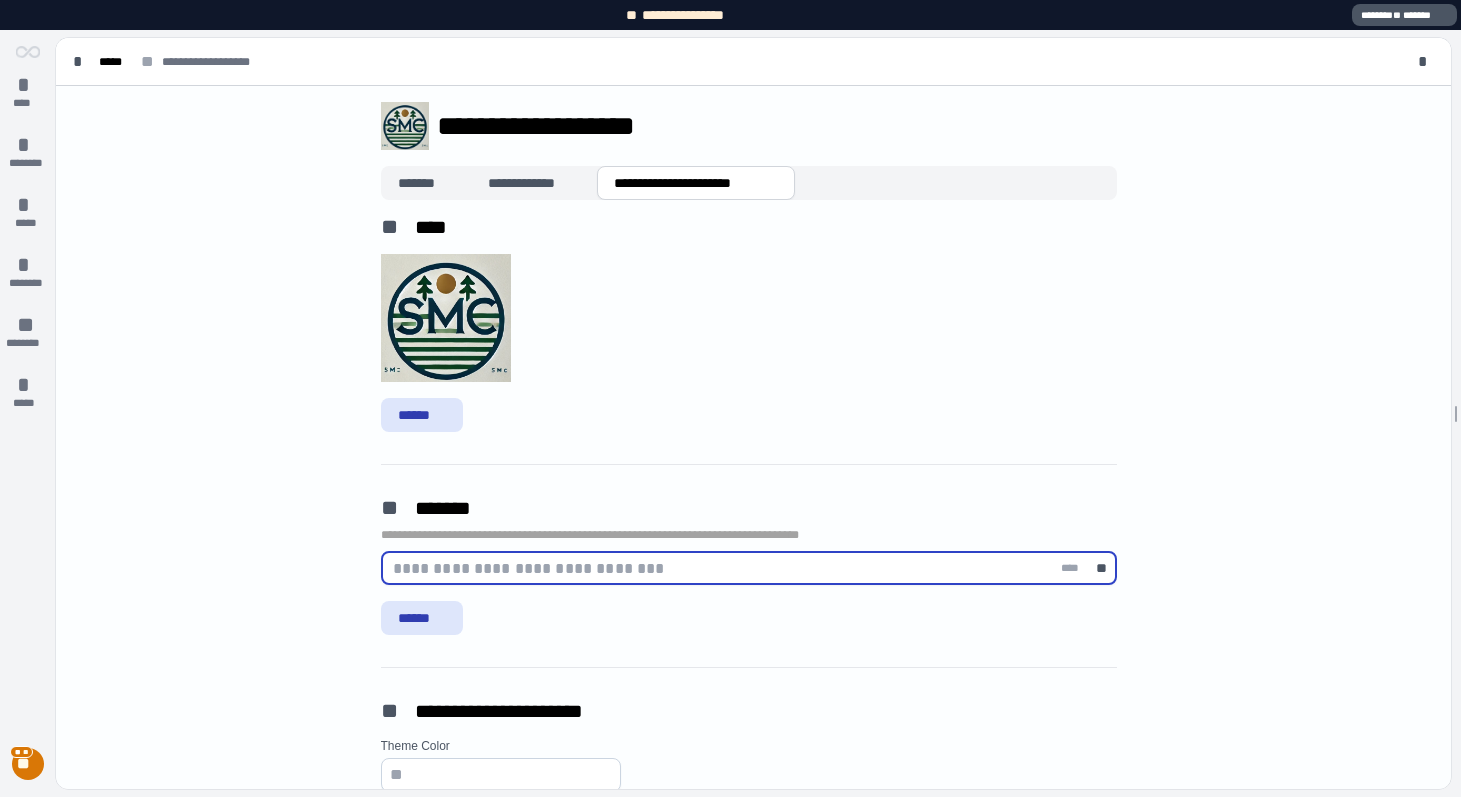 type on "*" 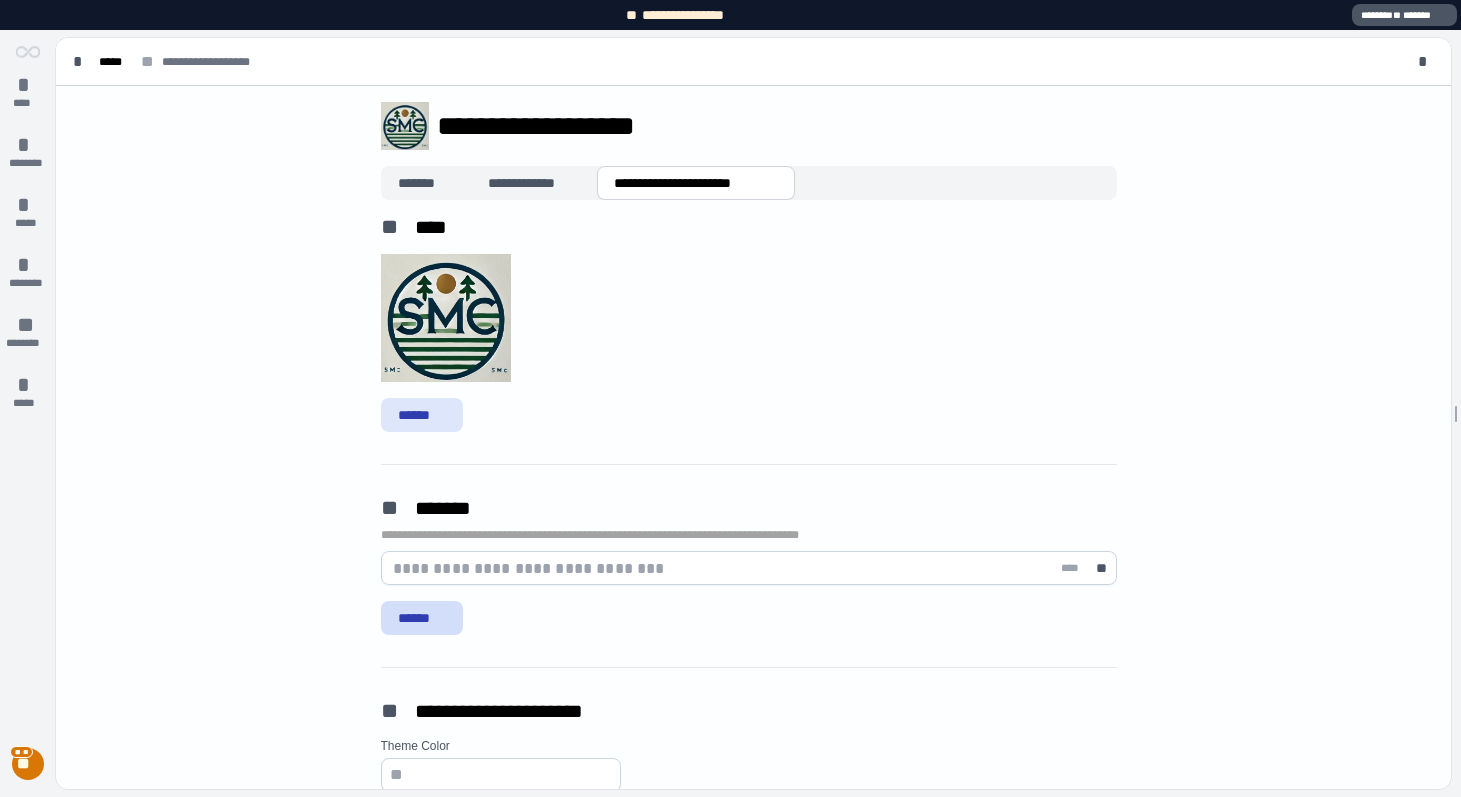 click on "******" at bounding box center [422, 618] 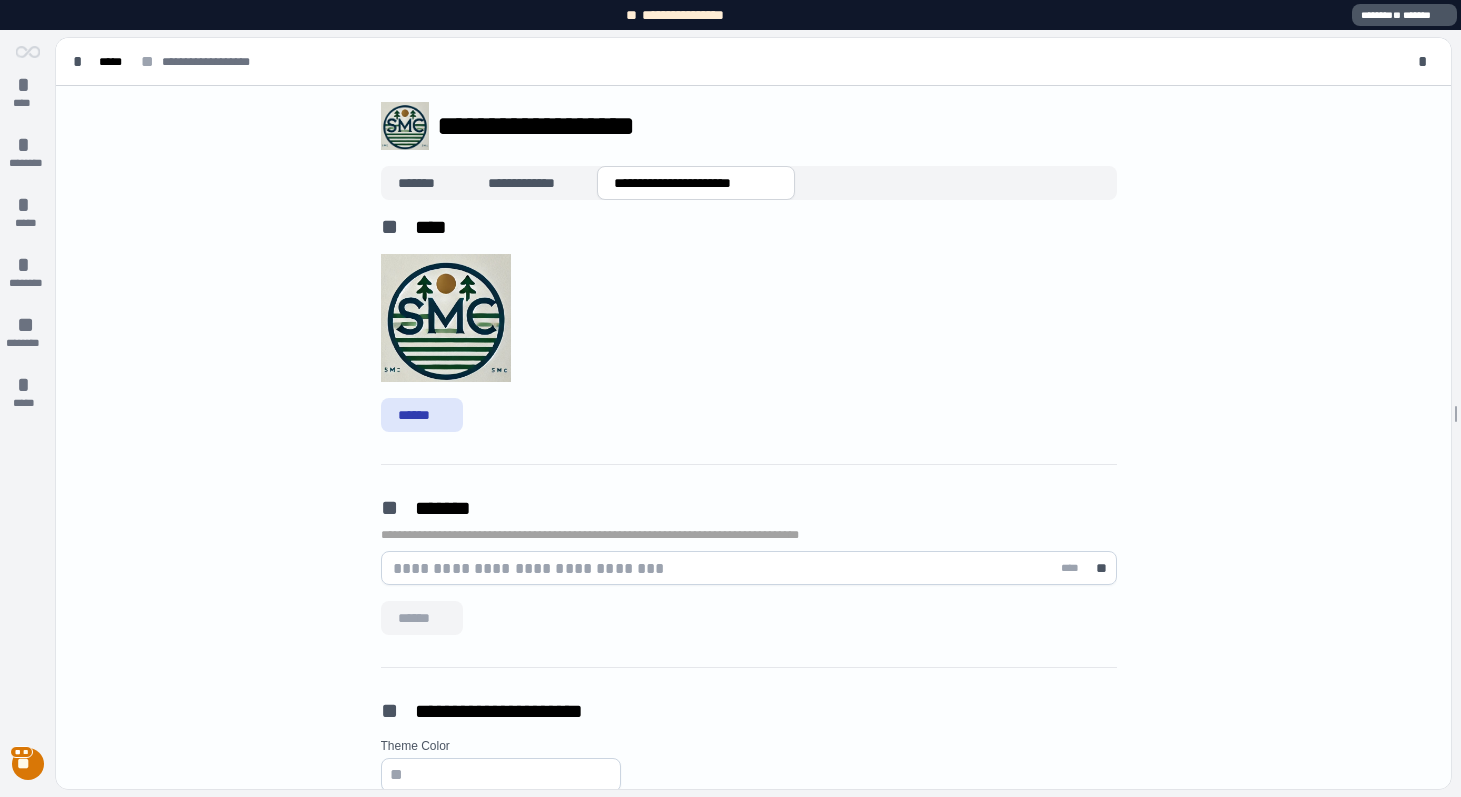 click at bounding box center [725, 568] 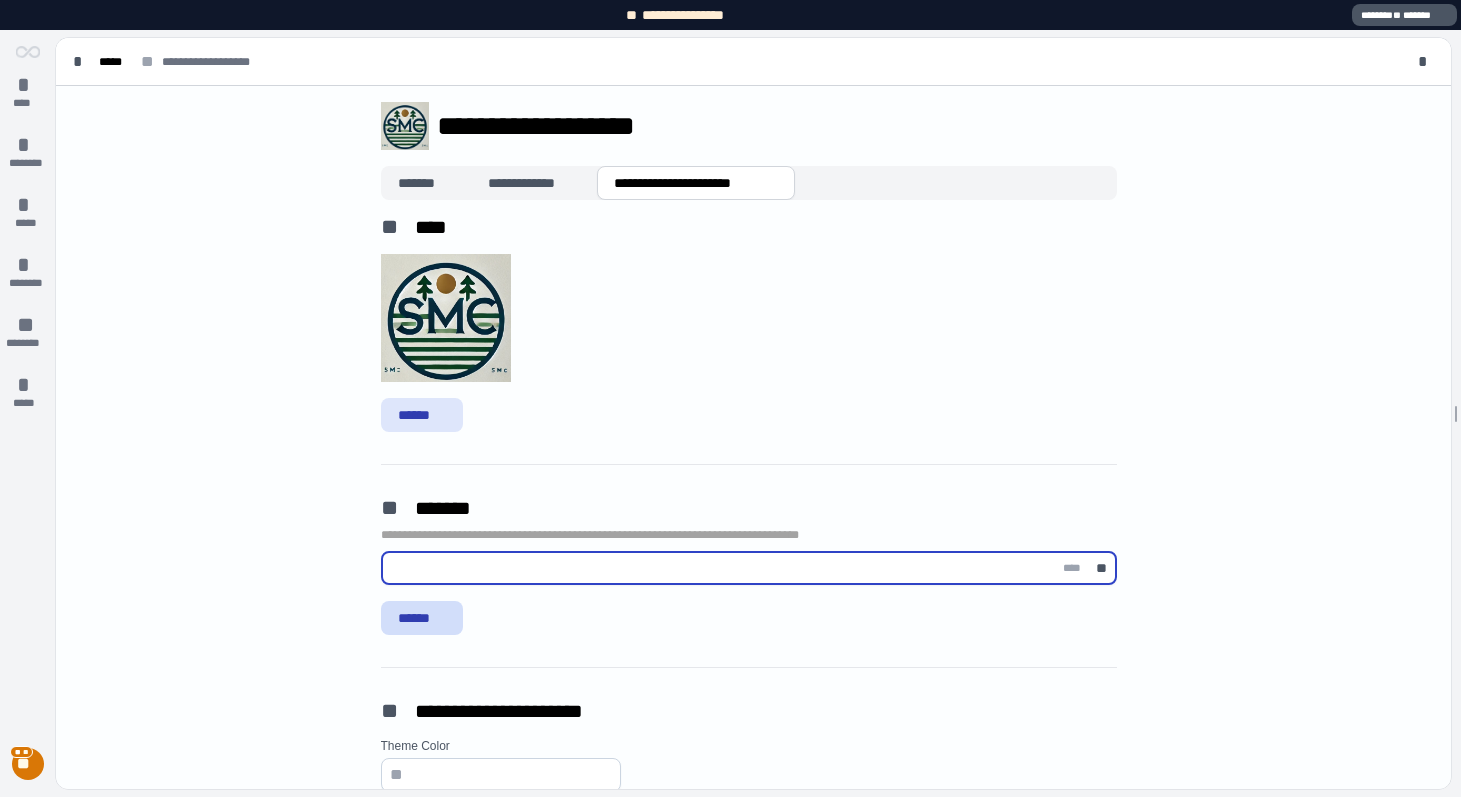 click on "******" at bounding box center (422, 618) 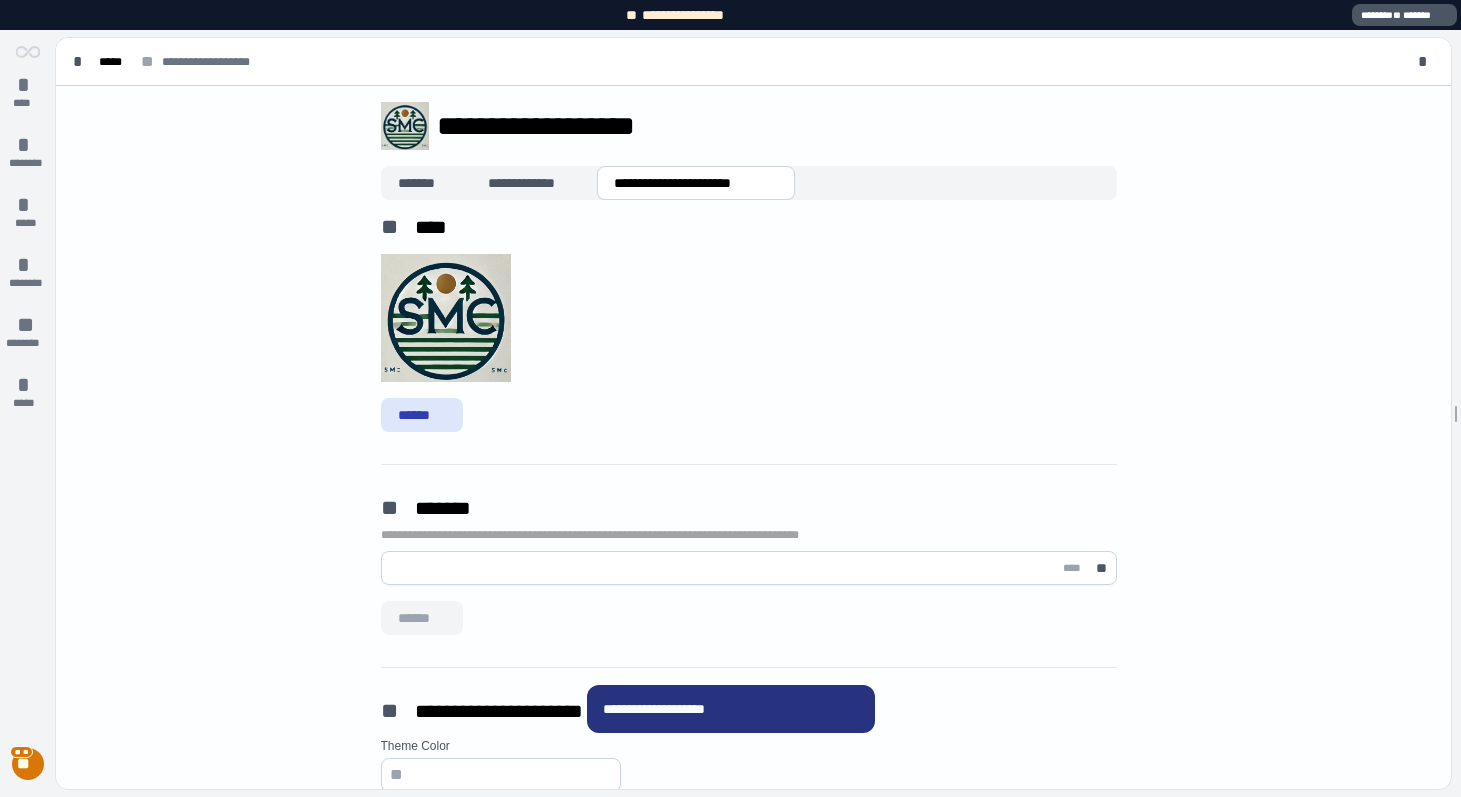 click at bounding box center (726, 568) 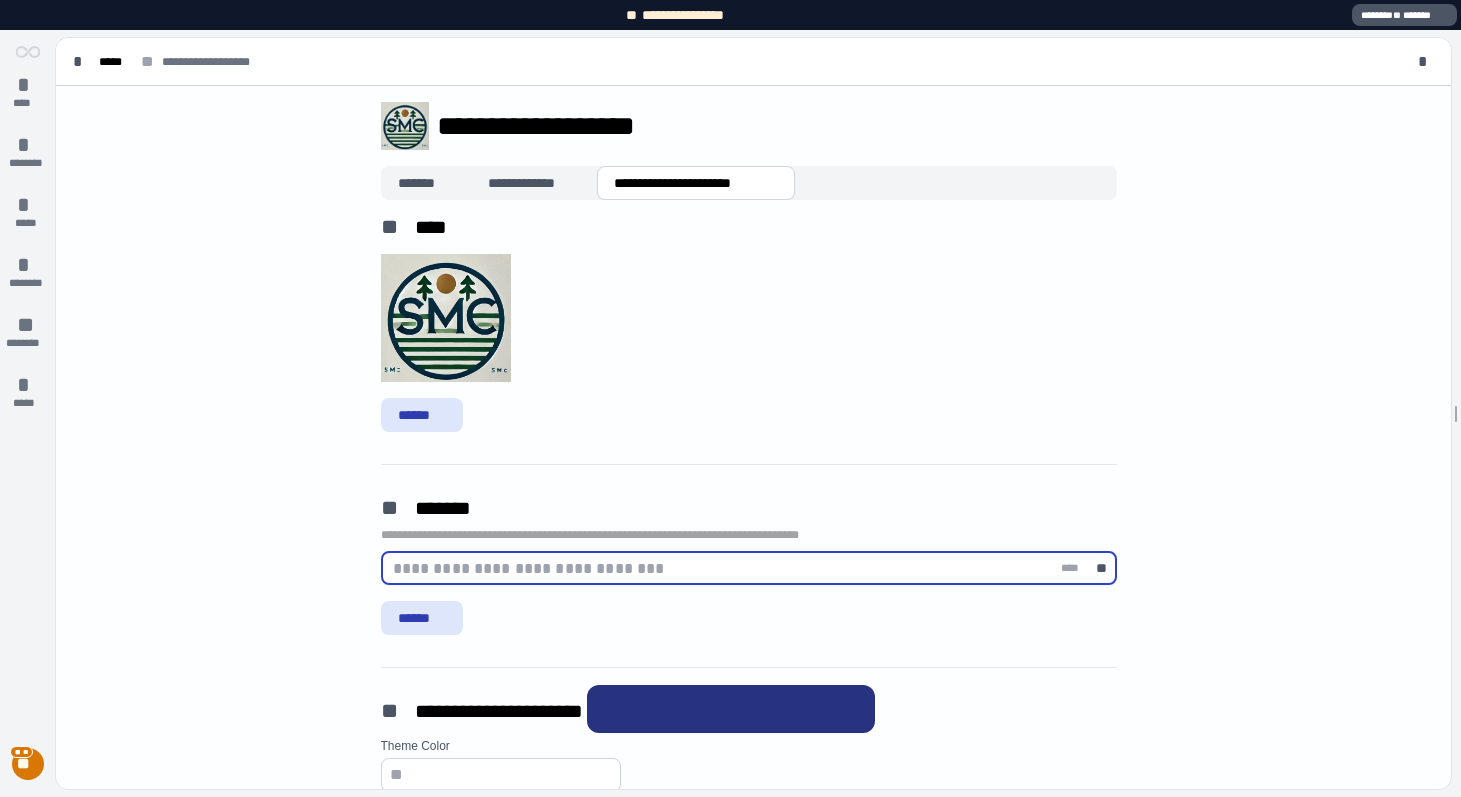 type 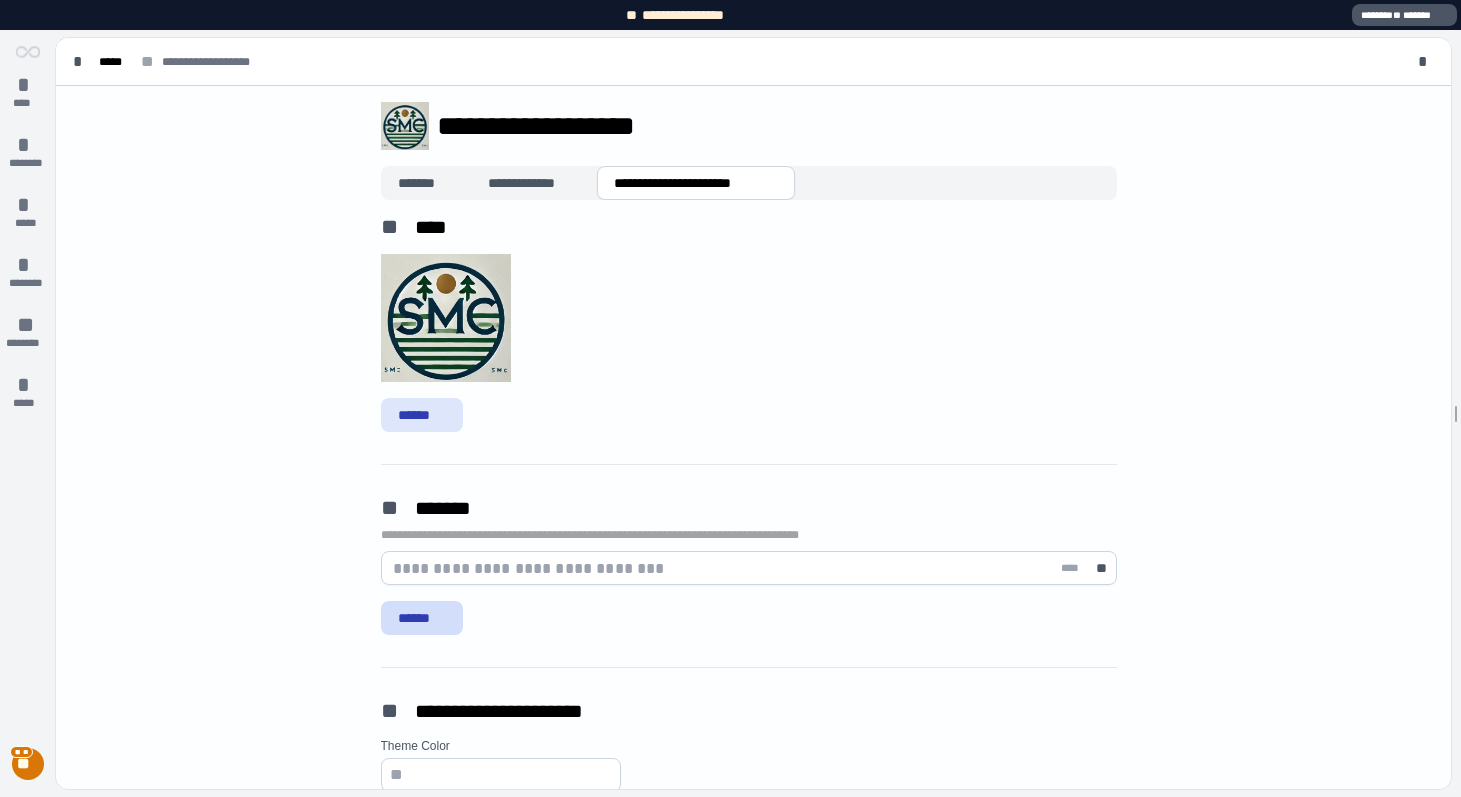 click on "******" at bounding box center [422, 618] 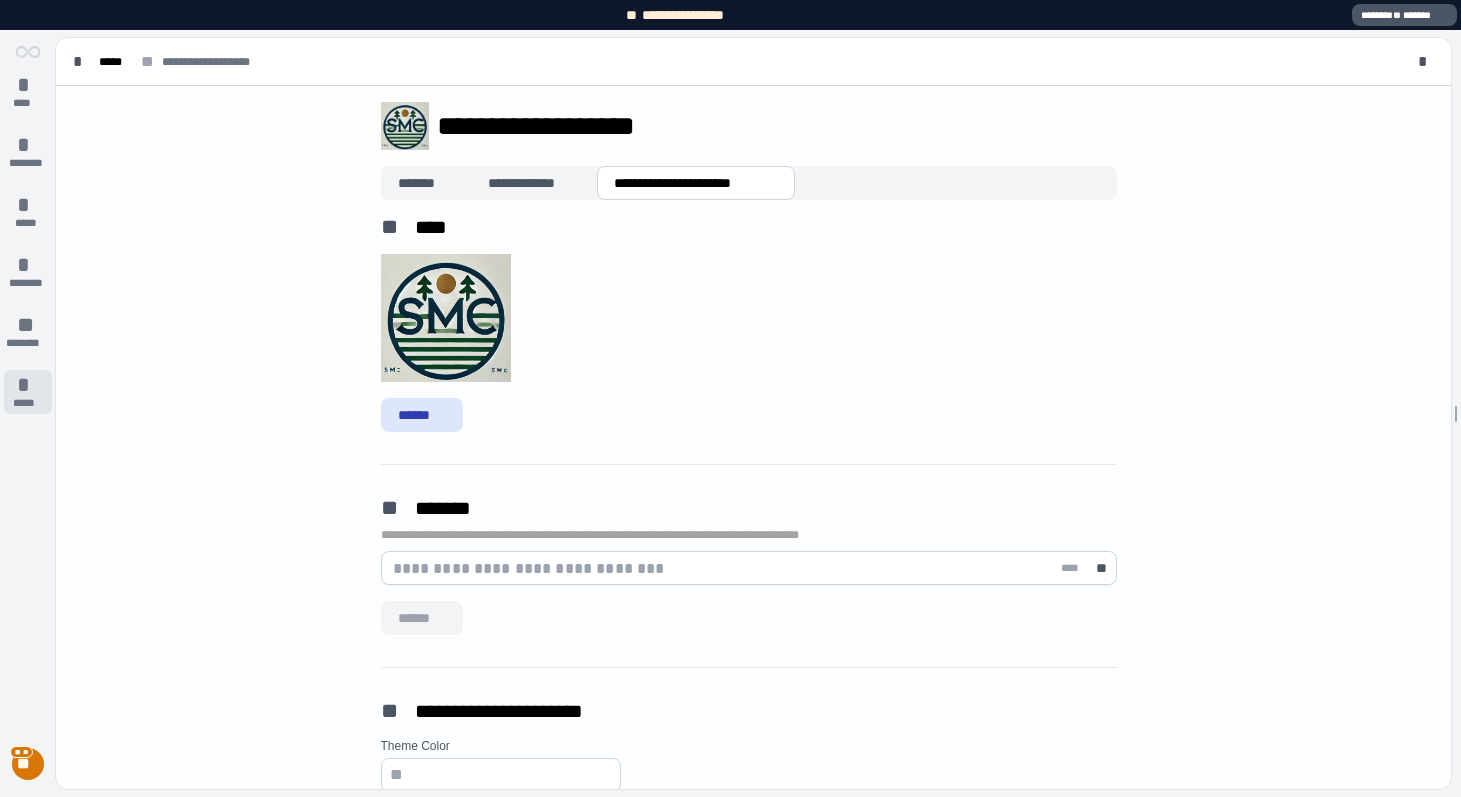 click on "*****" at bounding box center [28, 403] 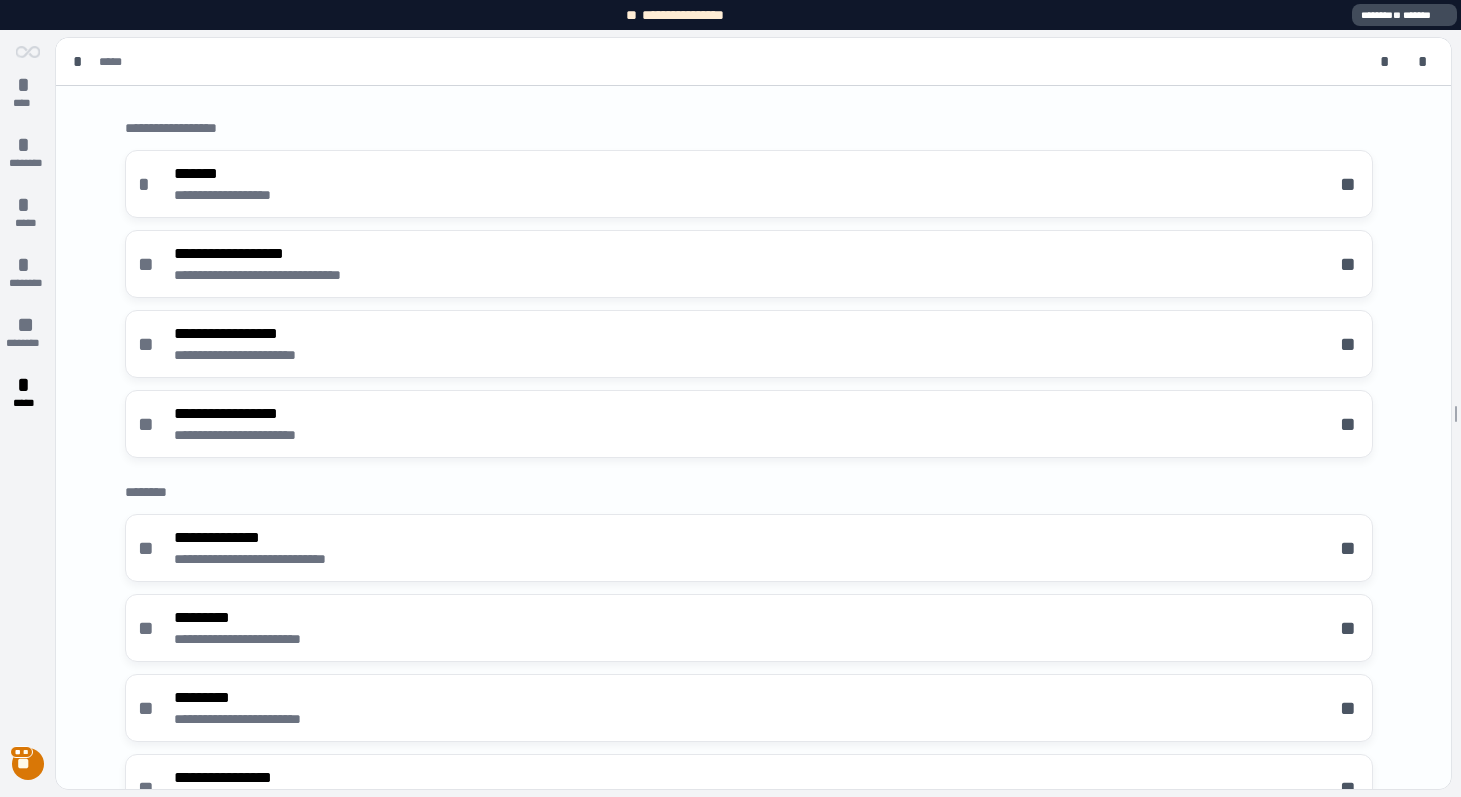 click on "**" at bounding box center (1398, 15) 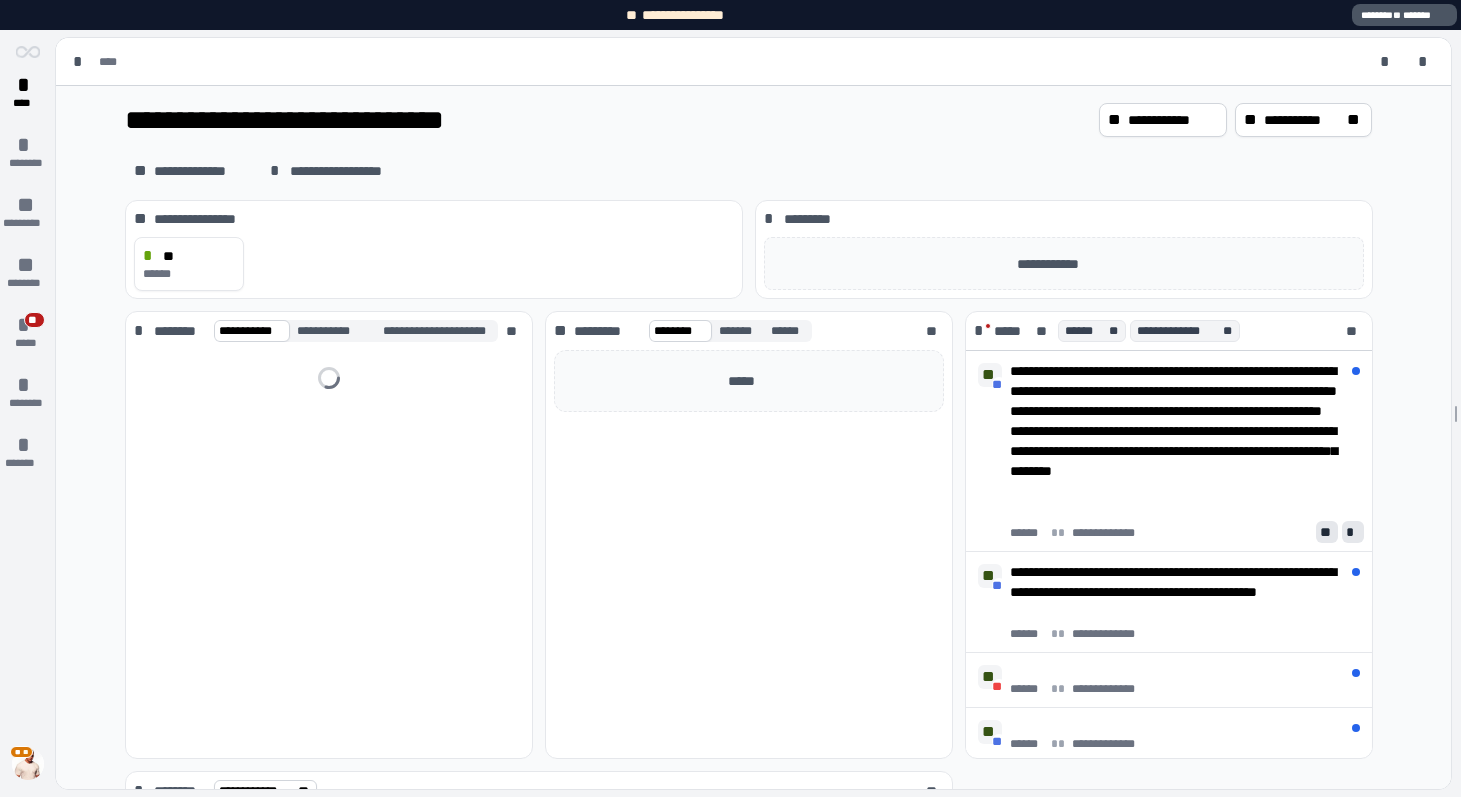 scroll, scrollTop: 0, scrollLeft: 0, axis: both 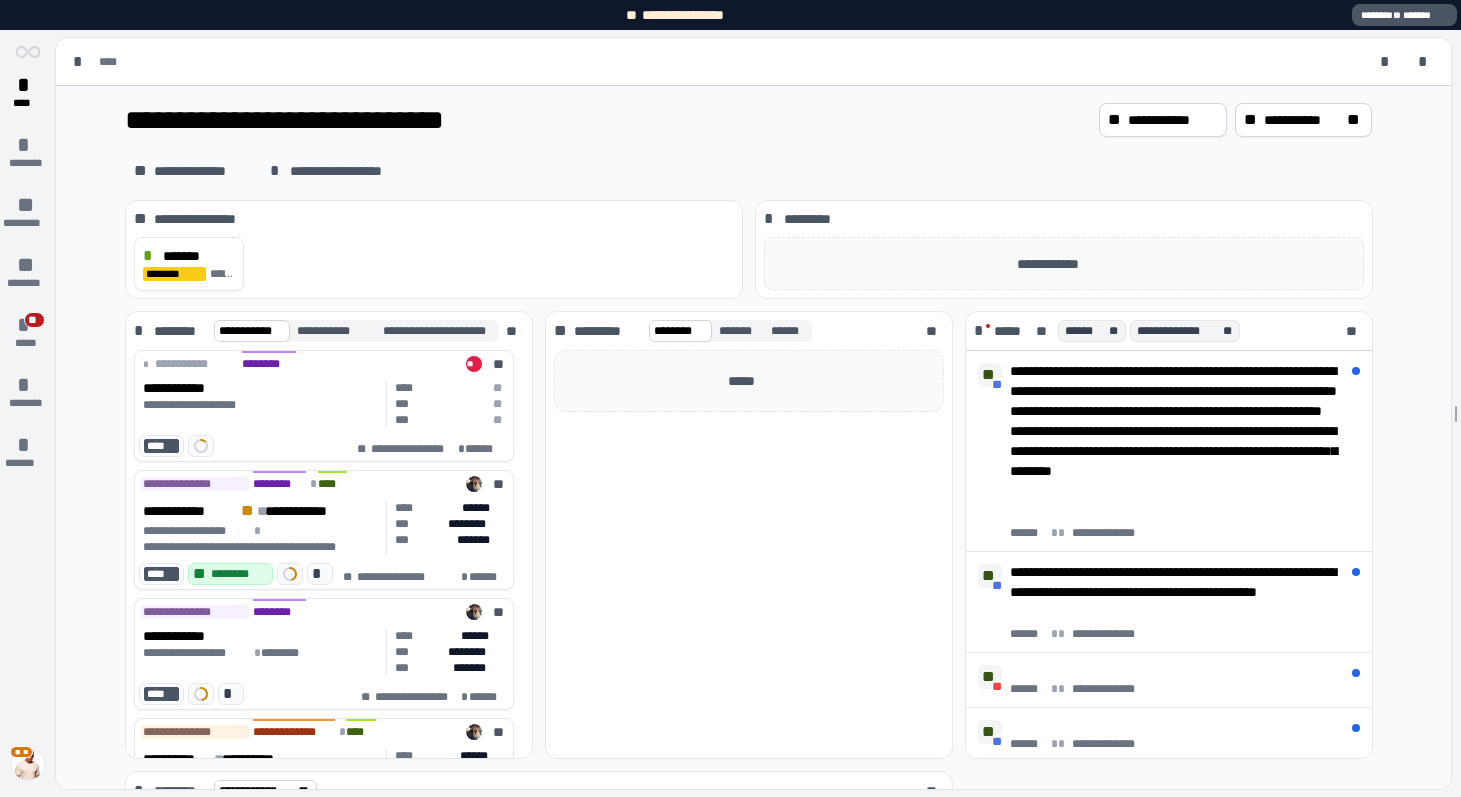 click at bounding box center (28, 764) 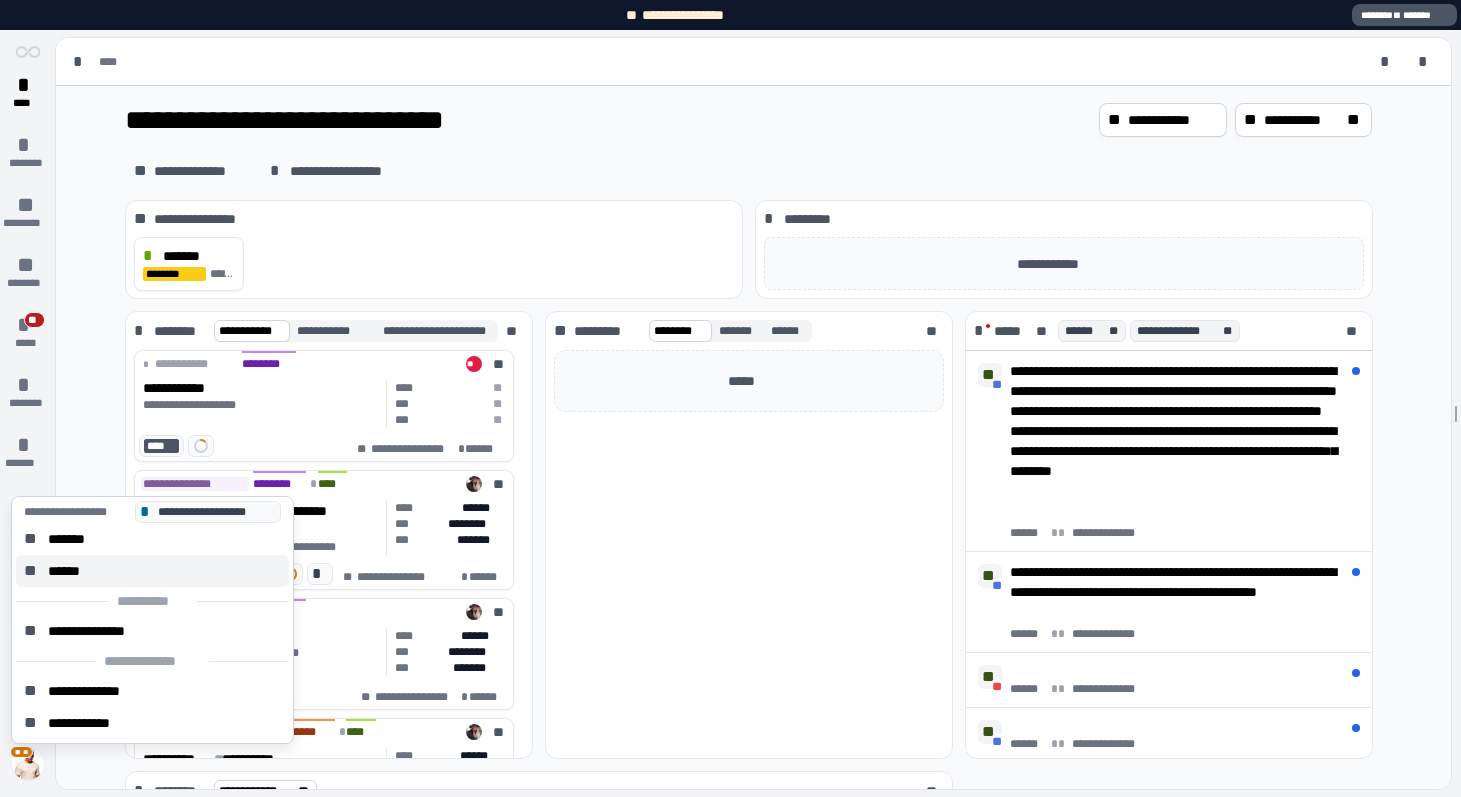 click on "******" at bounding box center (70, 571) 